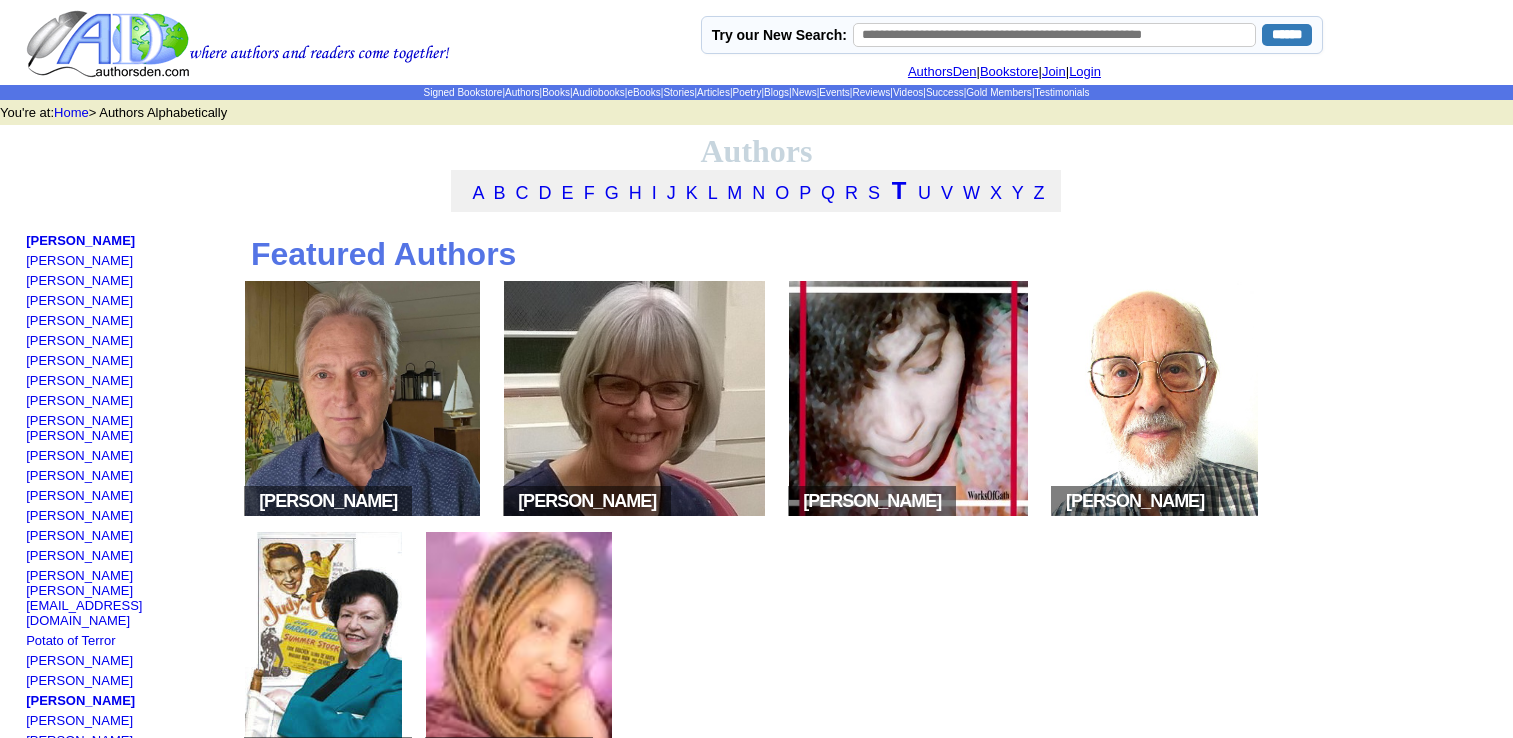 scroll, scrollTop: 0, scrollLeft: 0, axis: both 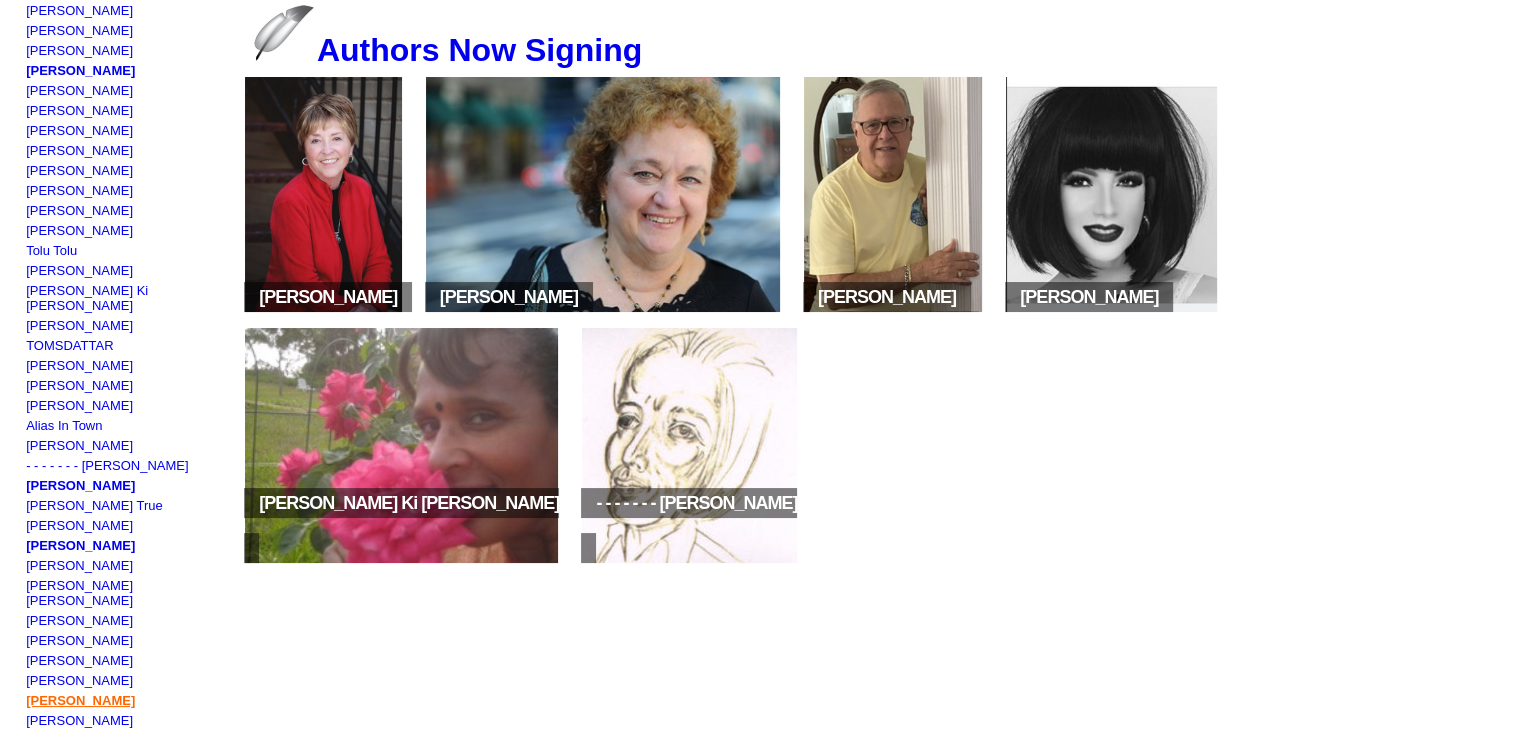 click on "[PERSON_NAME]" at bounding box center [80, 700] 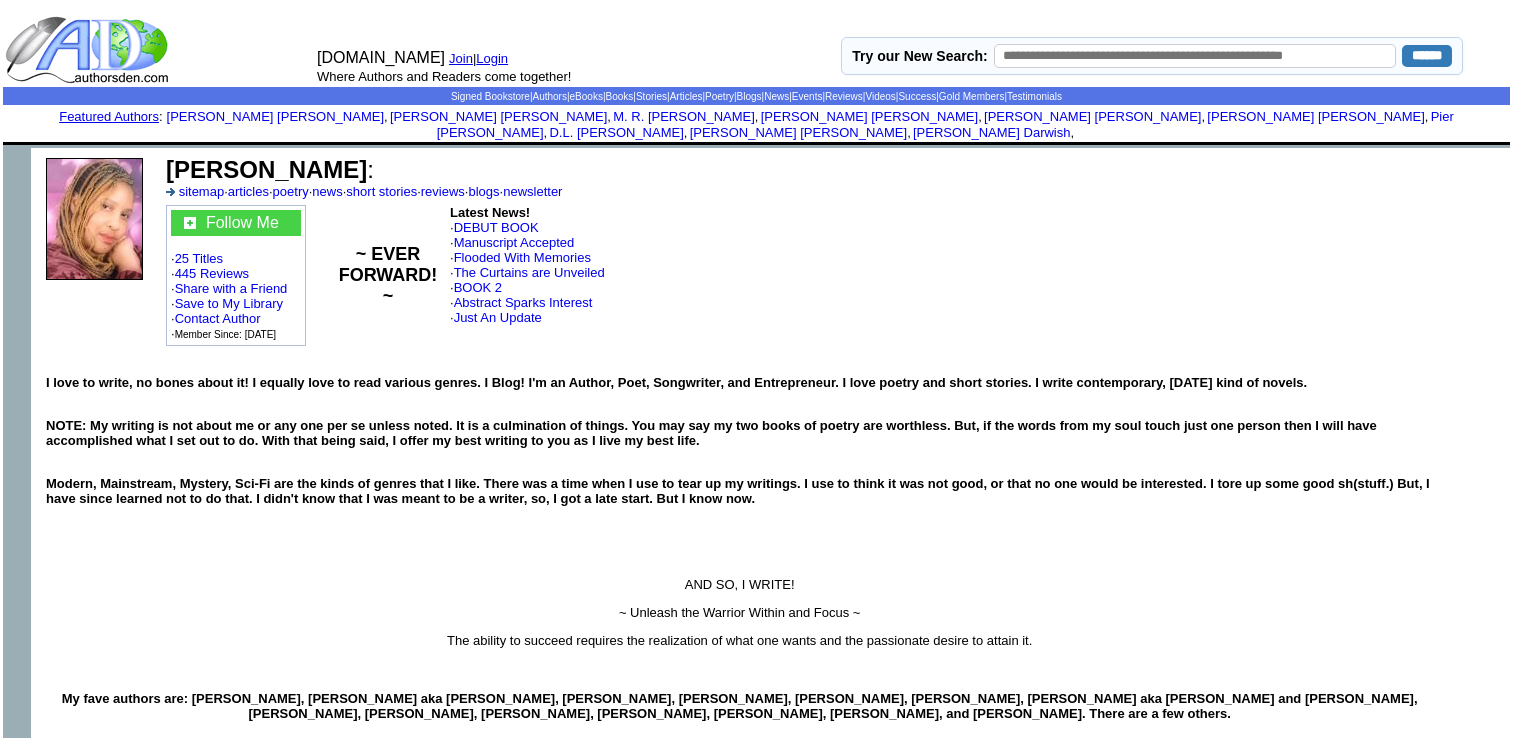 scroll, scrollTop: 0, scrollLeft: 0, axis: both 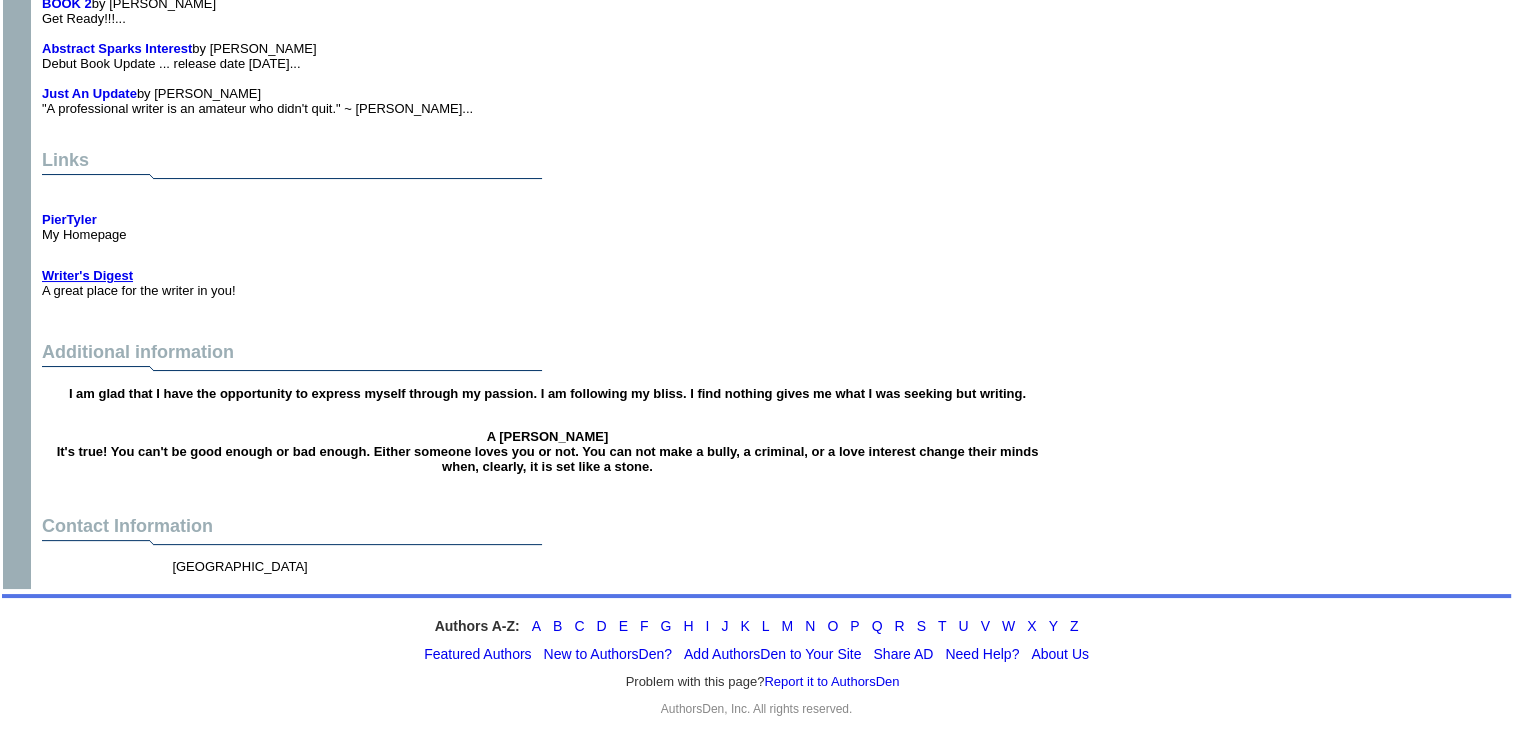 click on "Writer's Digest" at bounding box center [87, 275] 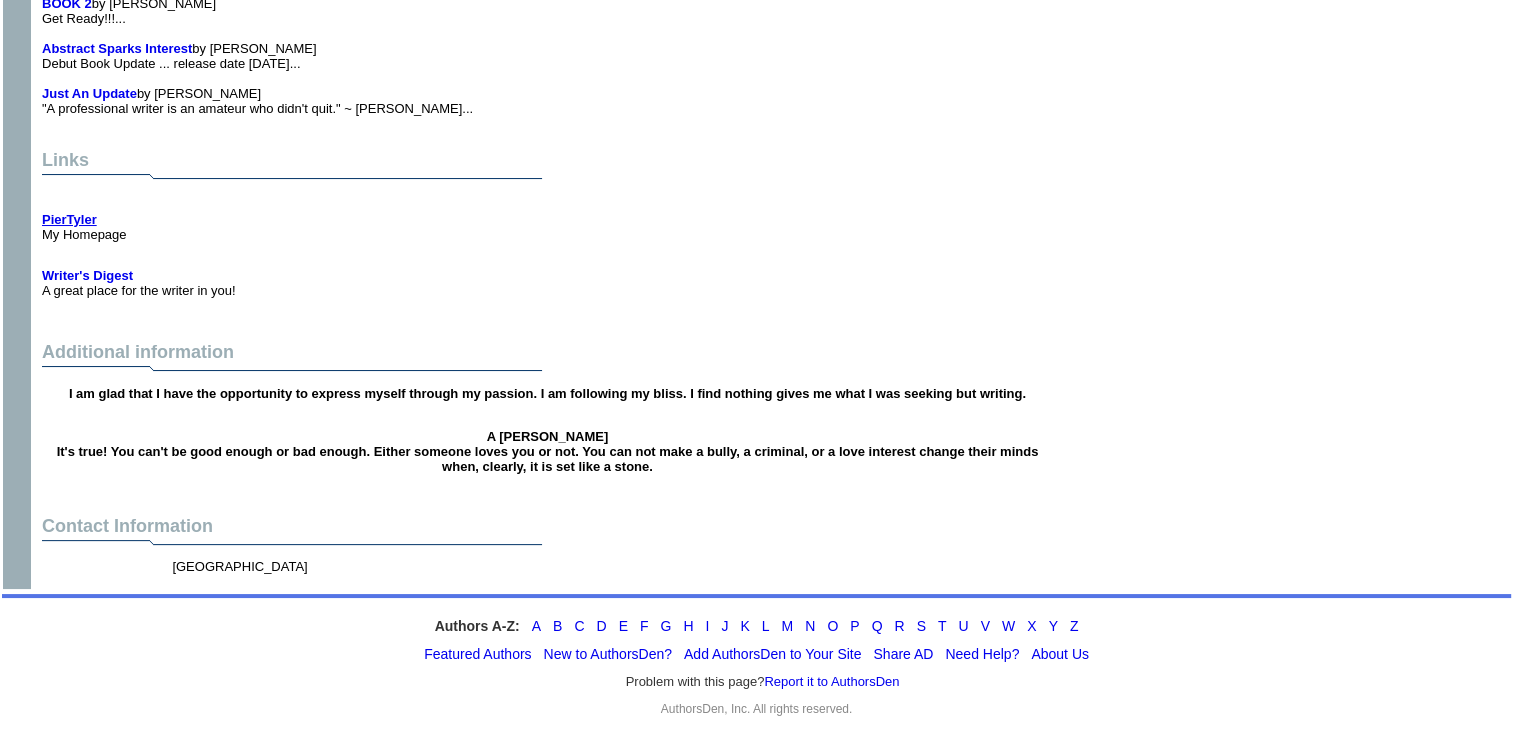 click on "PierTyler" at bounding box center [69, 219] 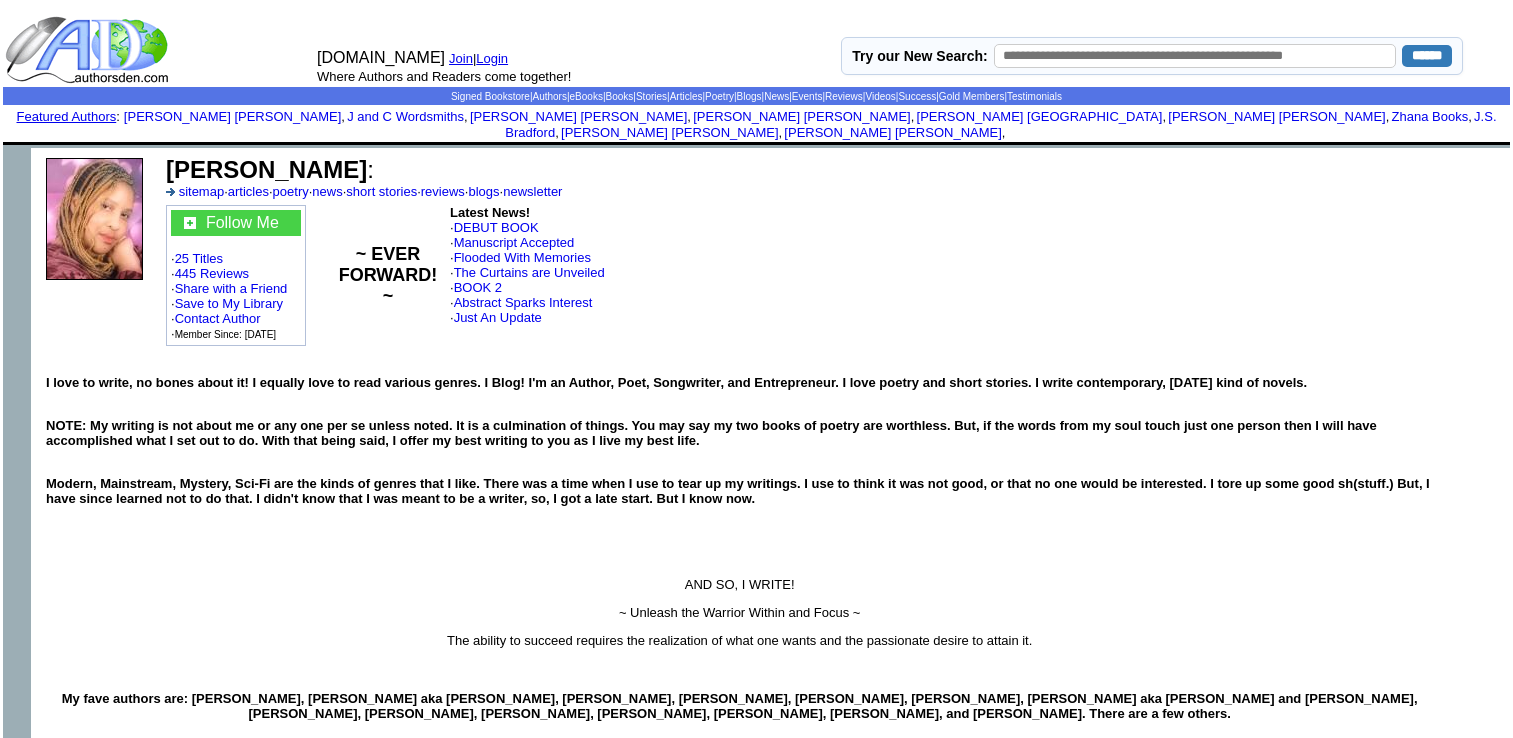 scroll, scrollTop: 0, scrollLeft: 0, axis: both 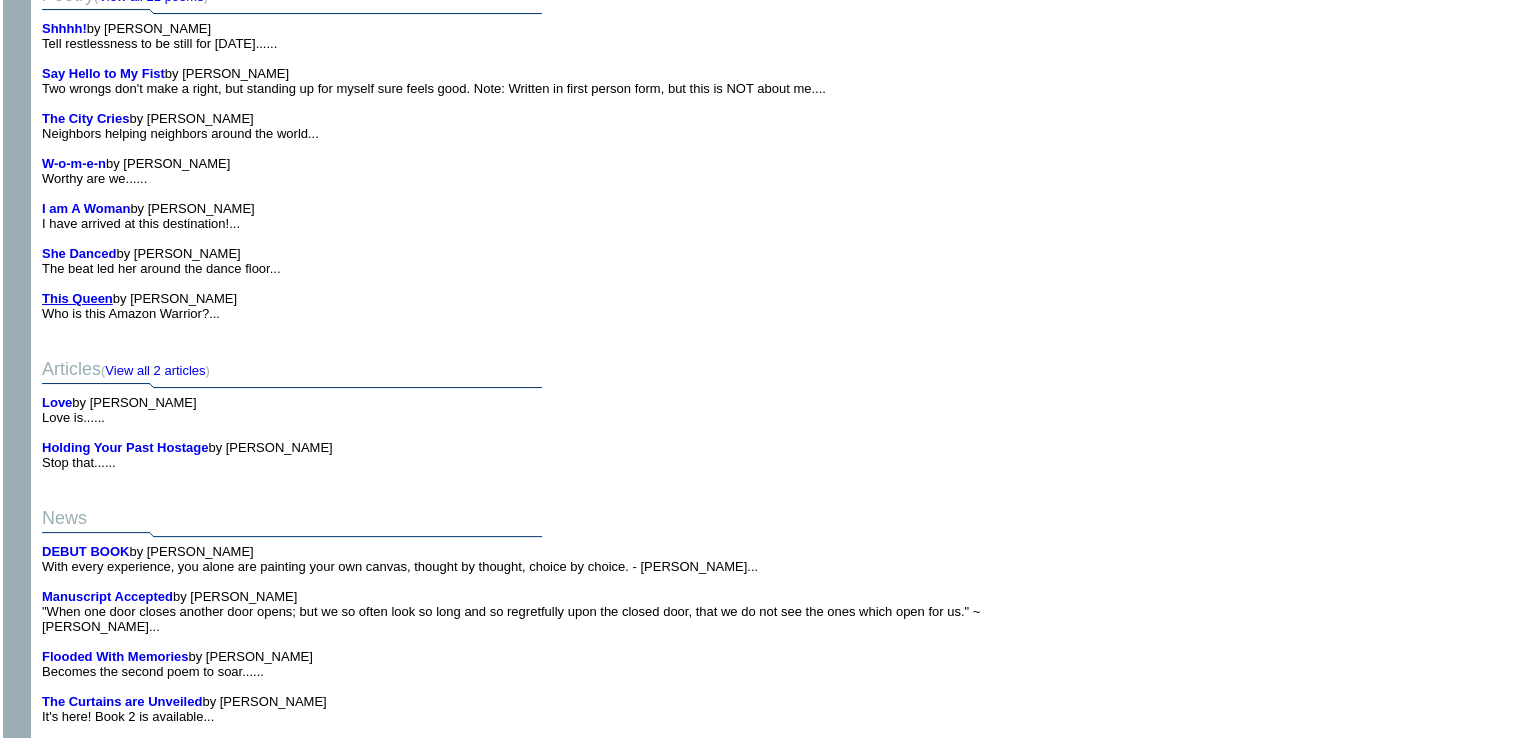 click on "This Queen" at bounding box center (77, 298) 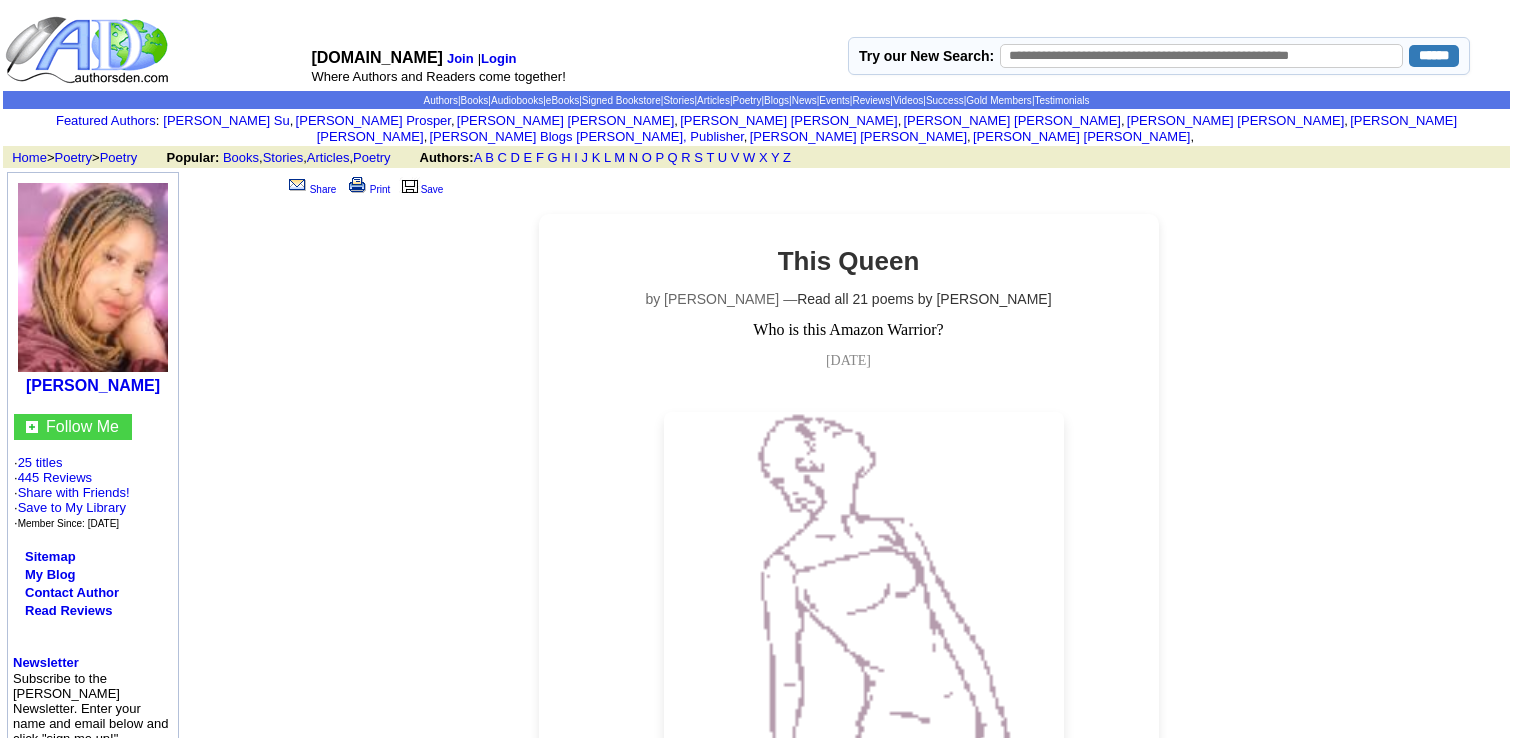 scroll, scrollTop: 0, scrollLeft: 0, axis: both 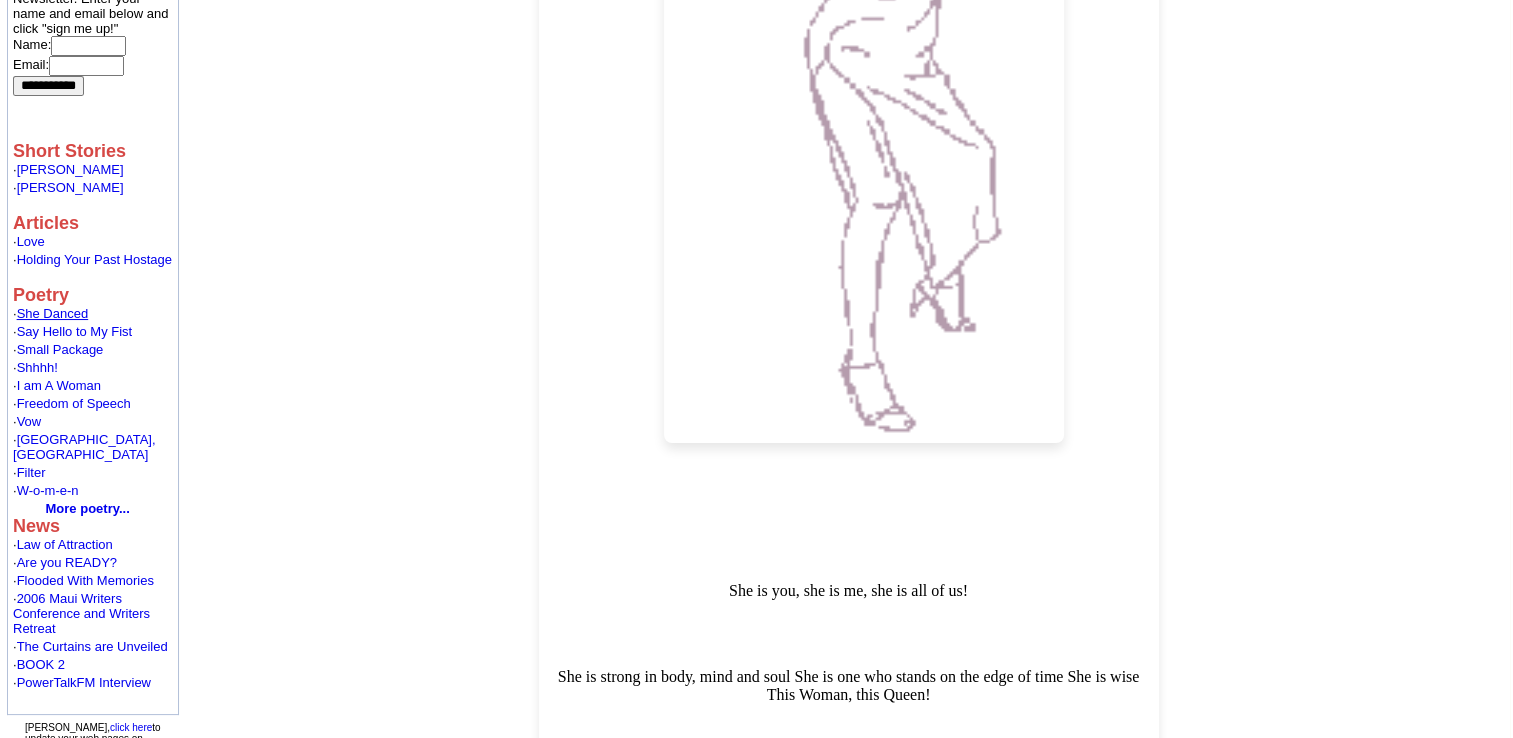 click on "She Danced" 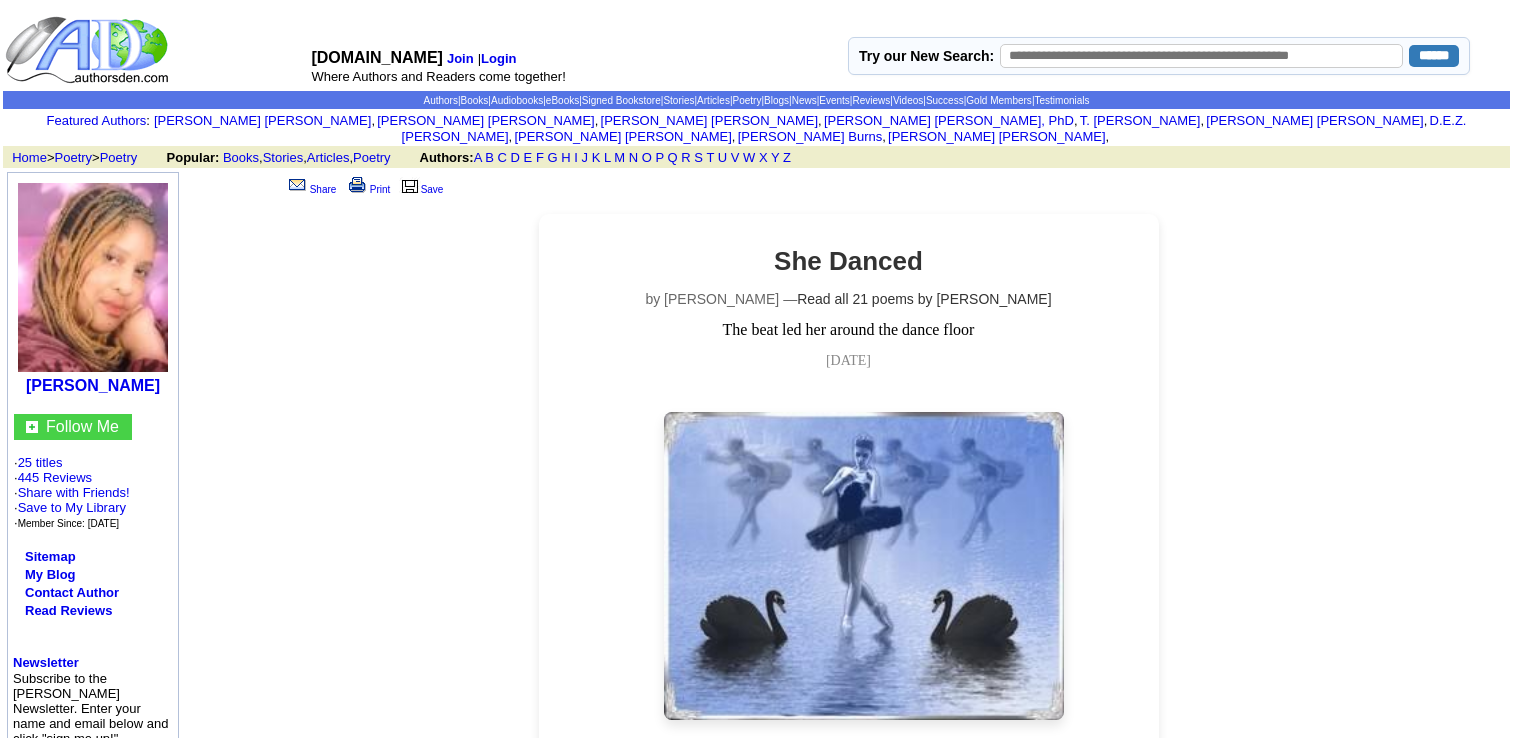 scroll, scrollTop: 0, scrollLeft: 0, axis: both 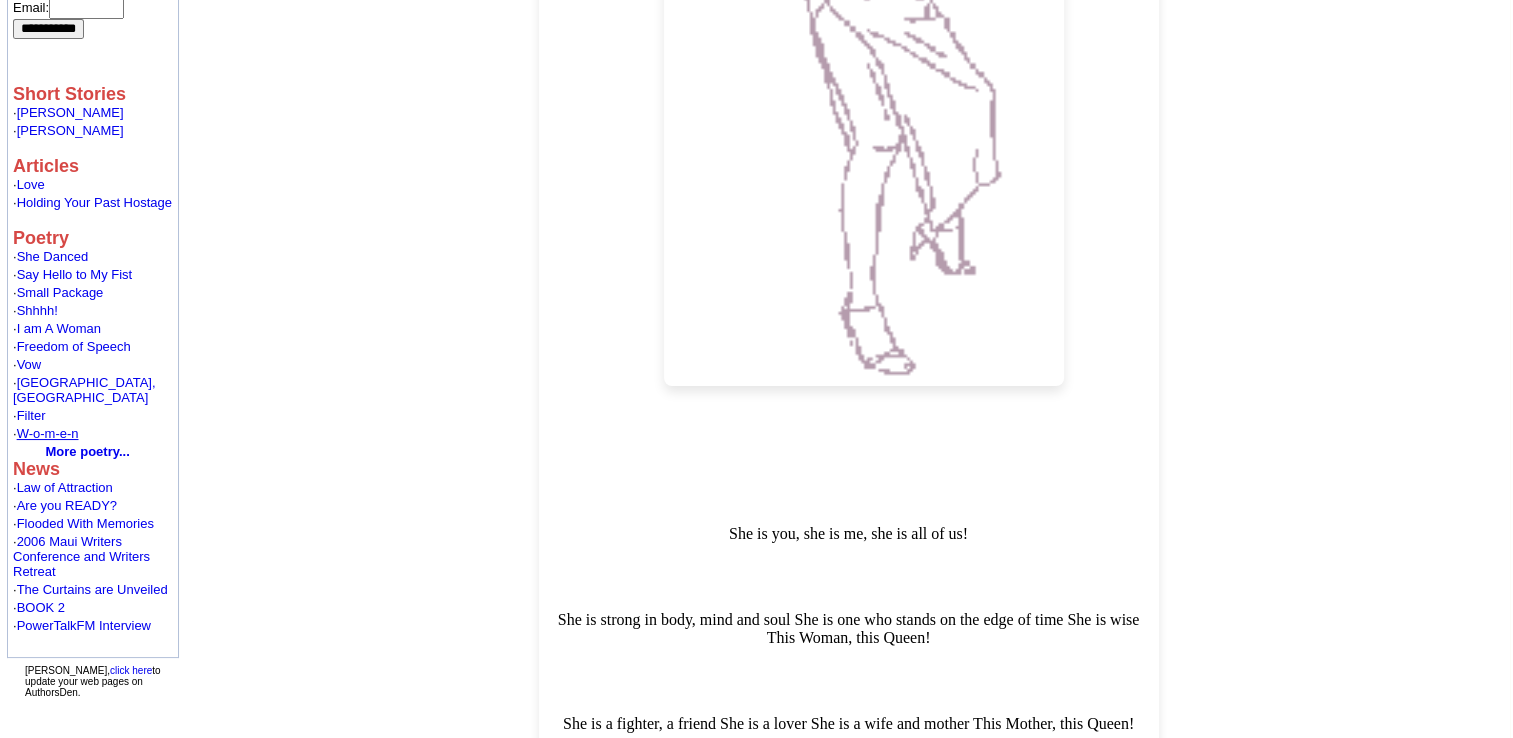 click on "W-o-m-e-n" 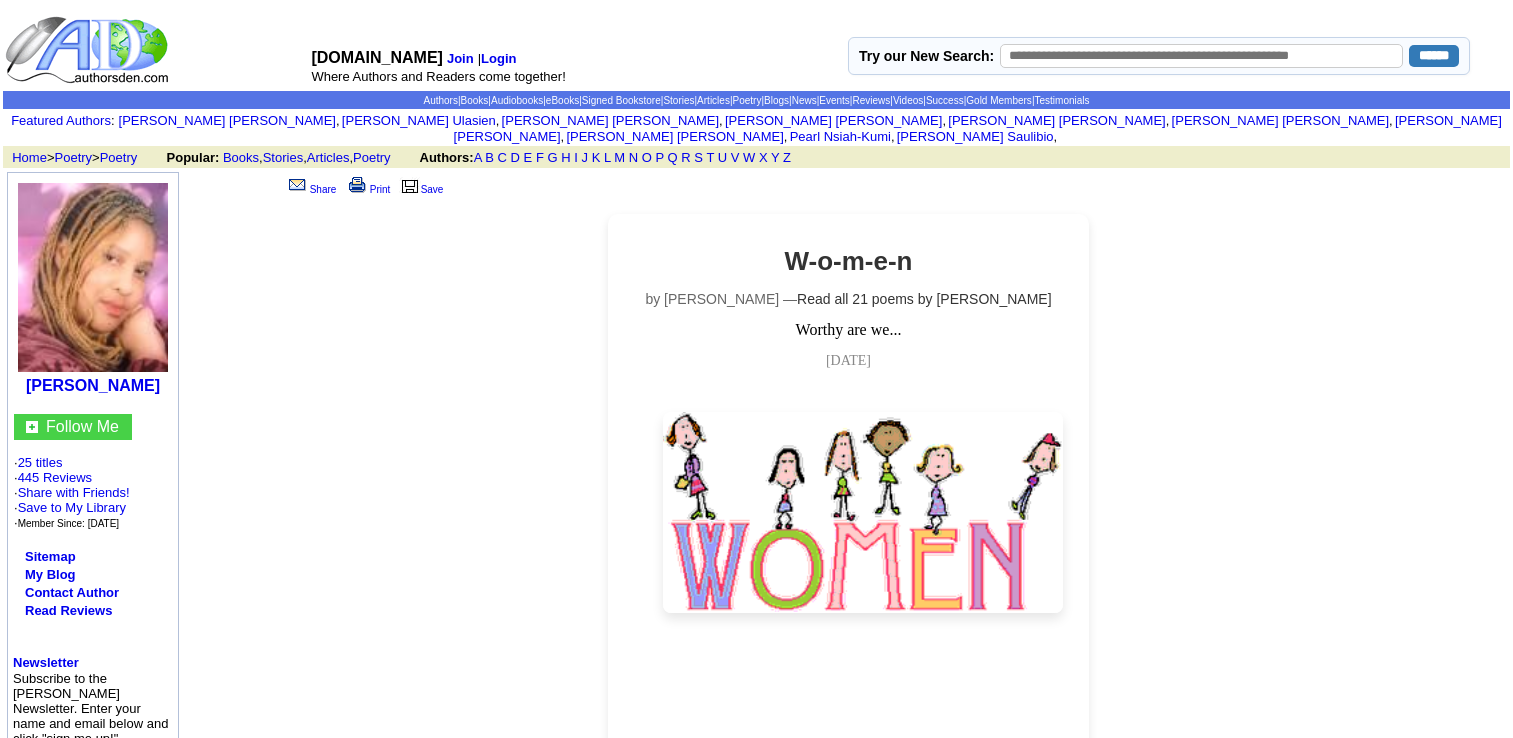 scroll, scrollTop: 0, scrollLeft: 0, axis: both 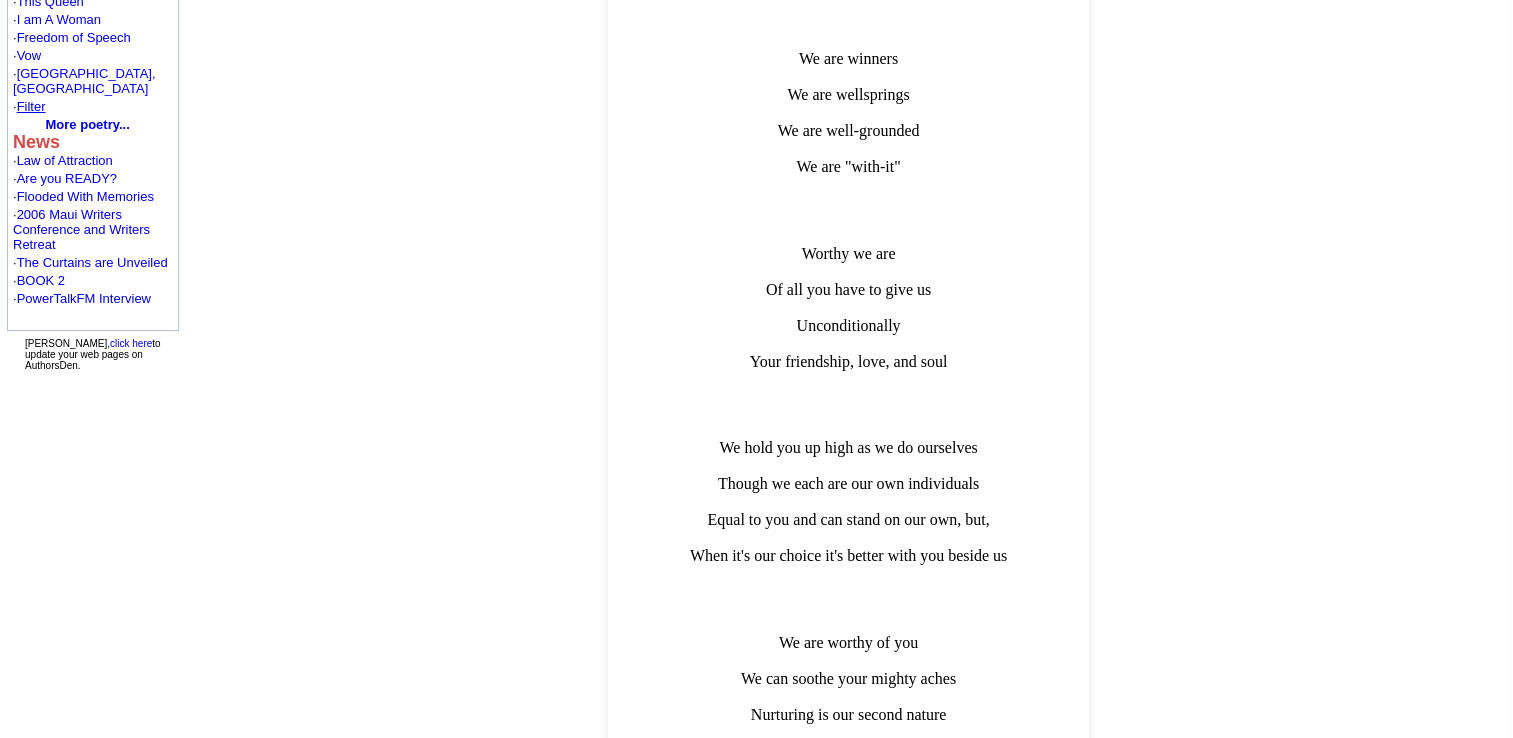 click on "Filter" 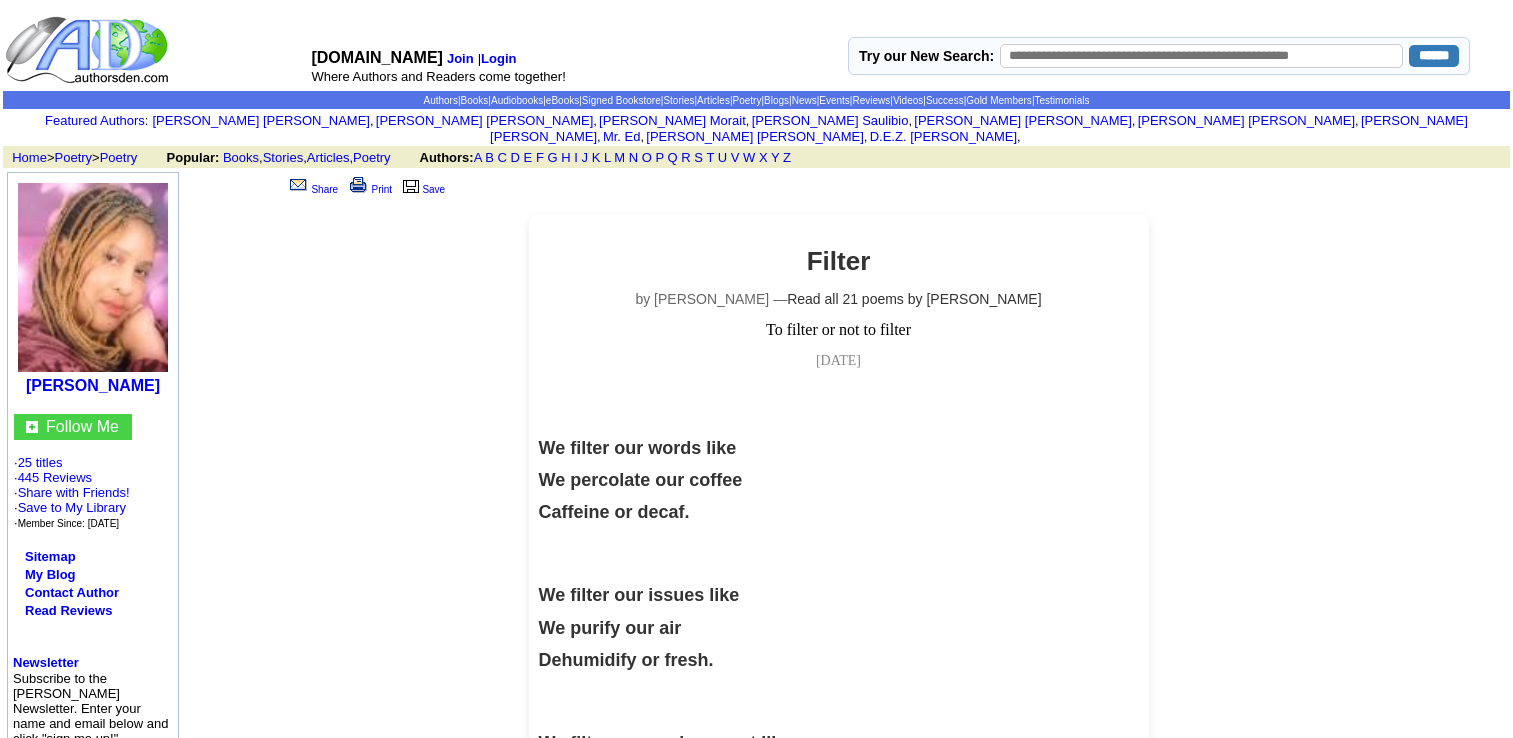 scroll, scrollTop: 0, scrollLeft: 0, axis: both 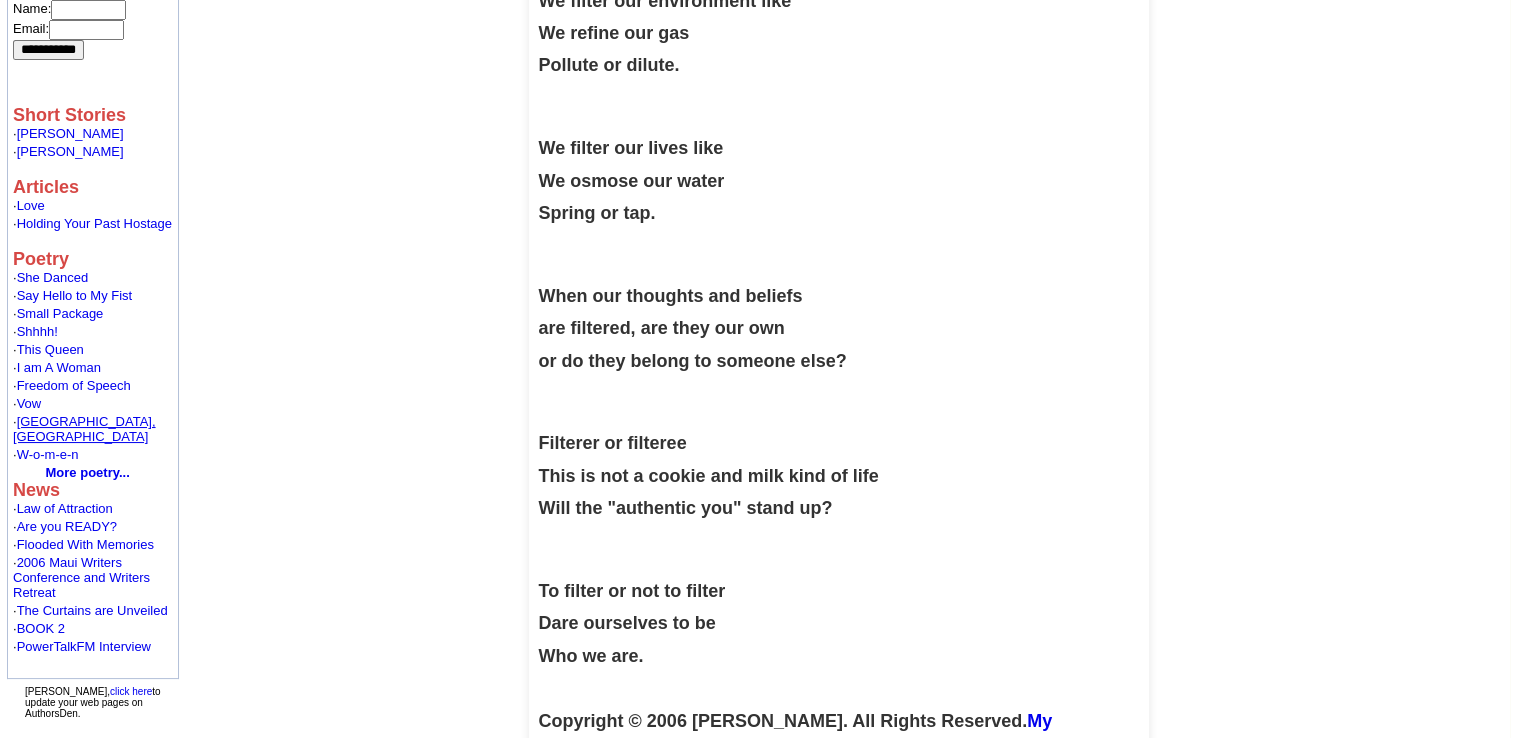 click on "[GEOGRAPHIC_DATA], [GEOGRAPHIC_DATA]" 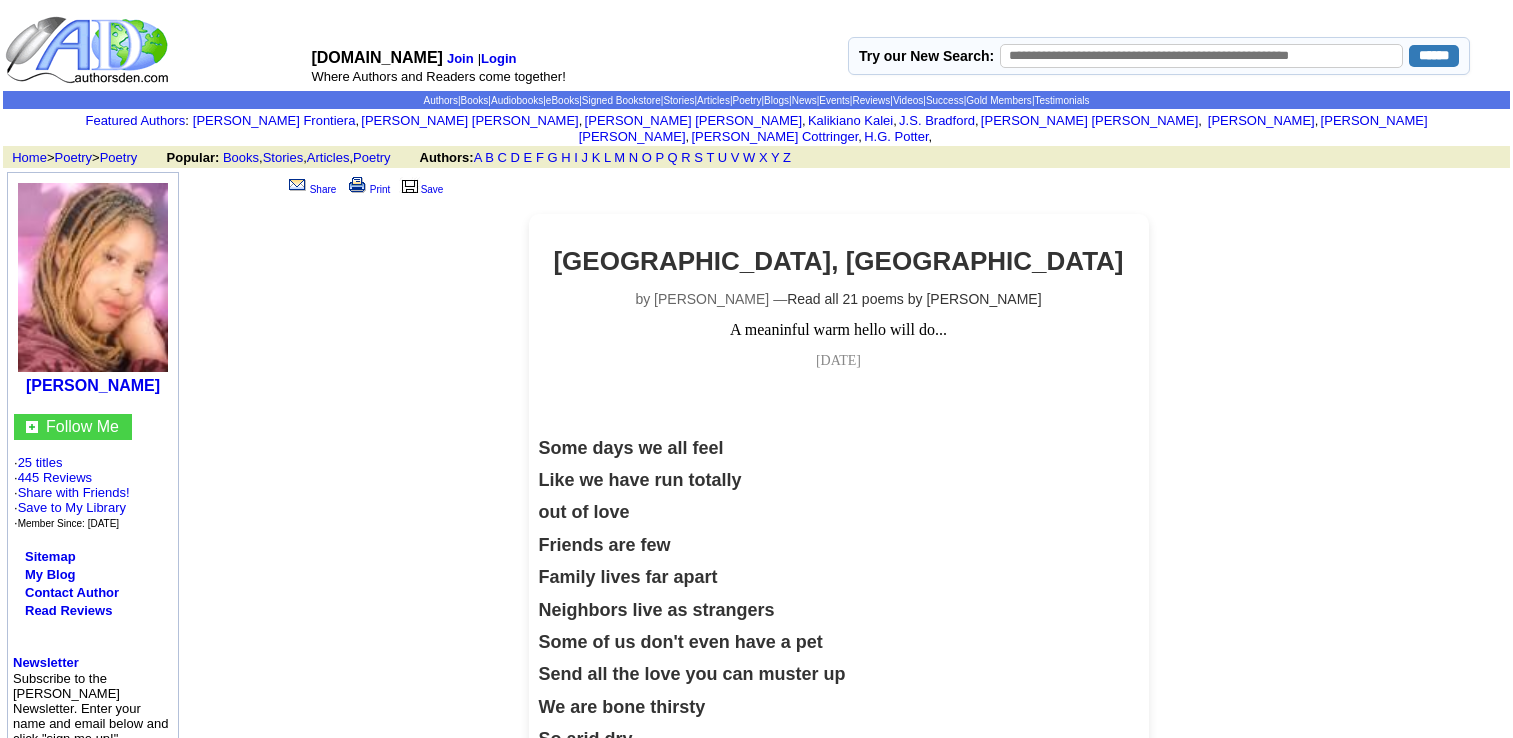 scroll, scrollTop: 0, scrollLeft: 0, axis: both 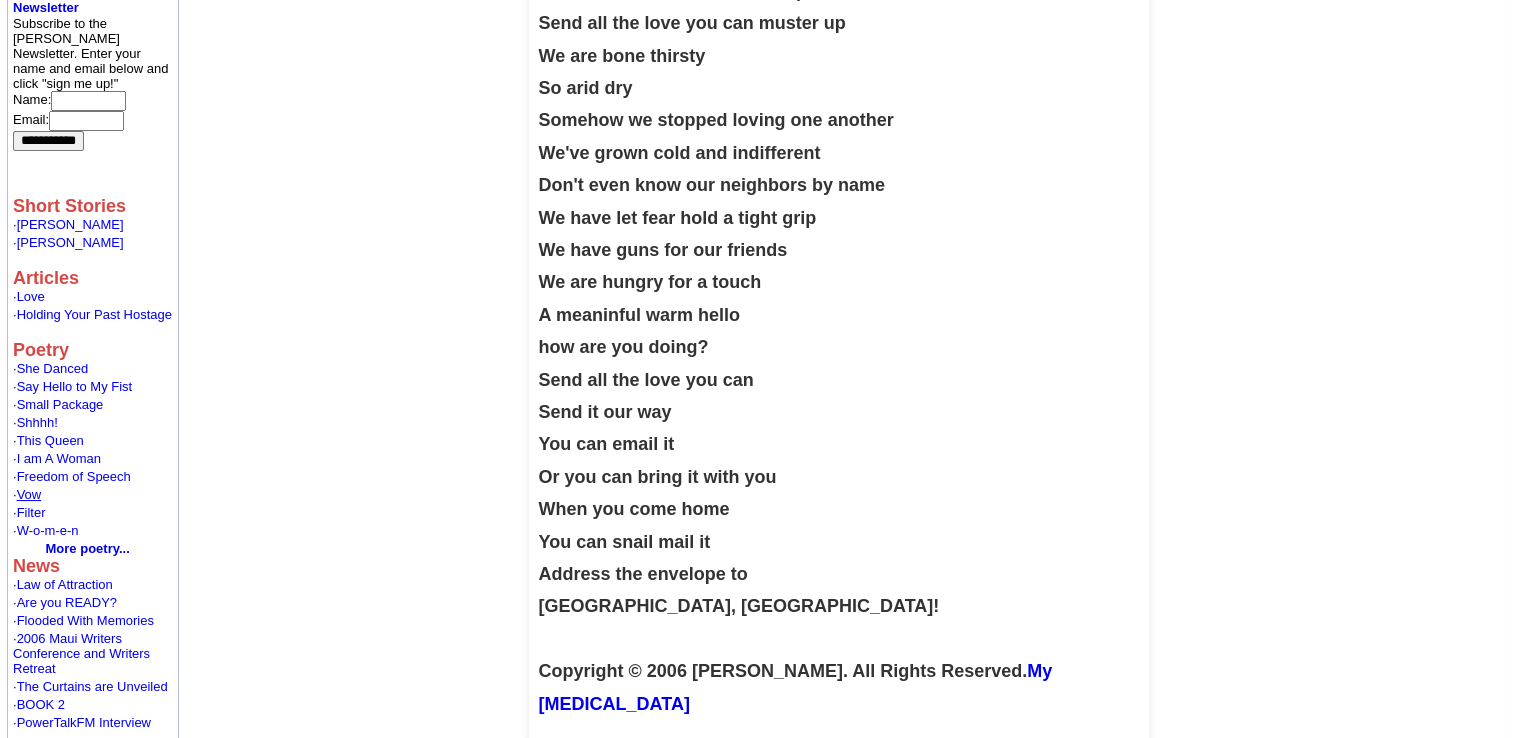click on "Vow" 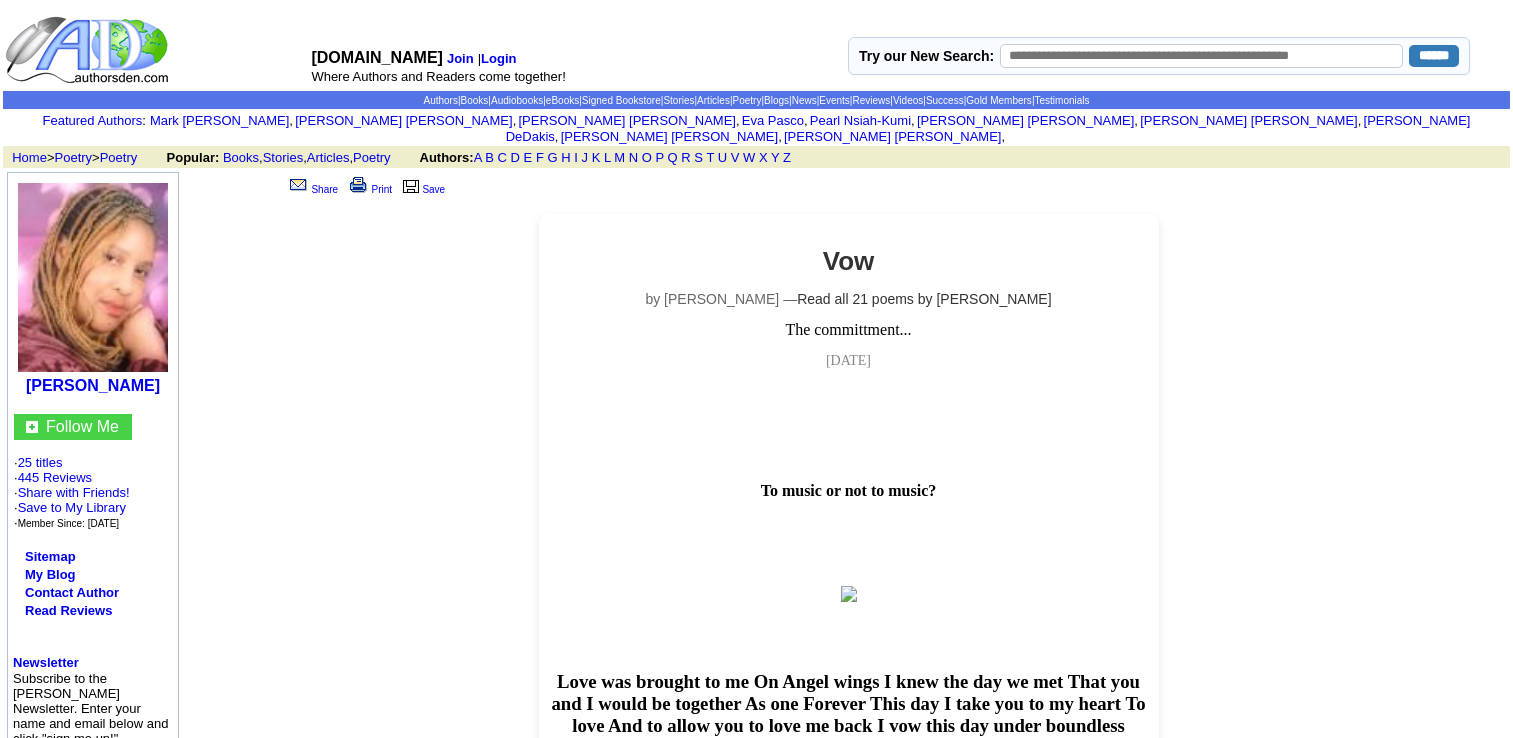 scroll, scrollTop: 0, scrollLeft: 0, axis: both 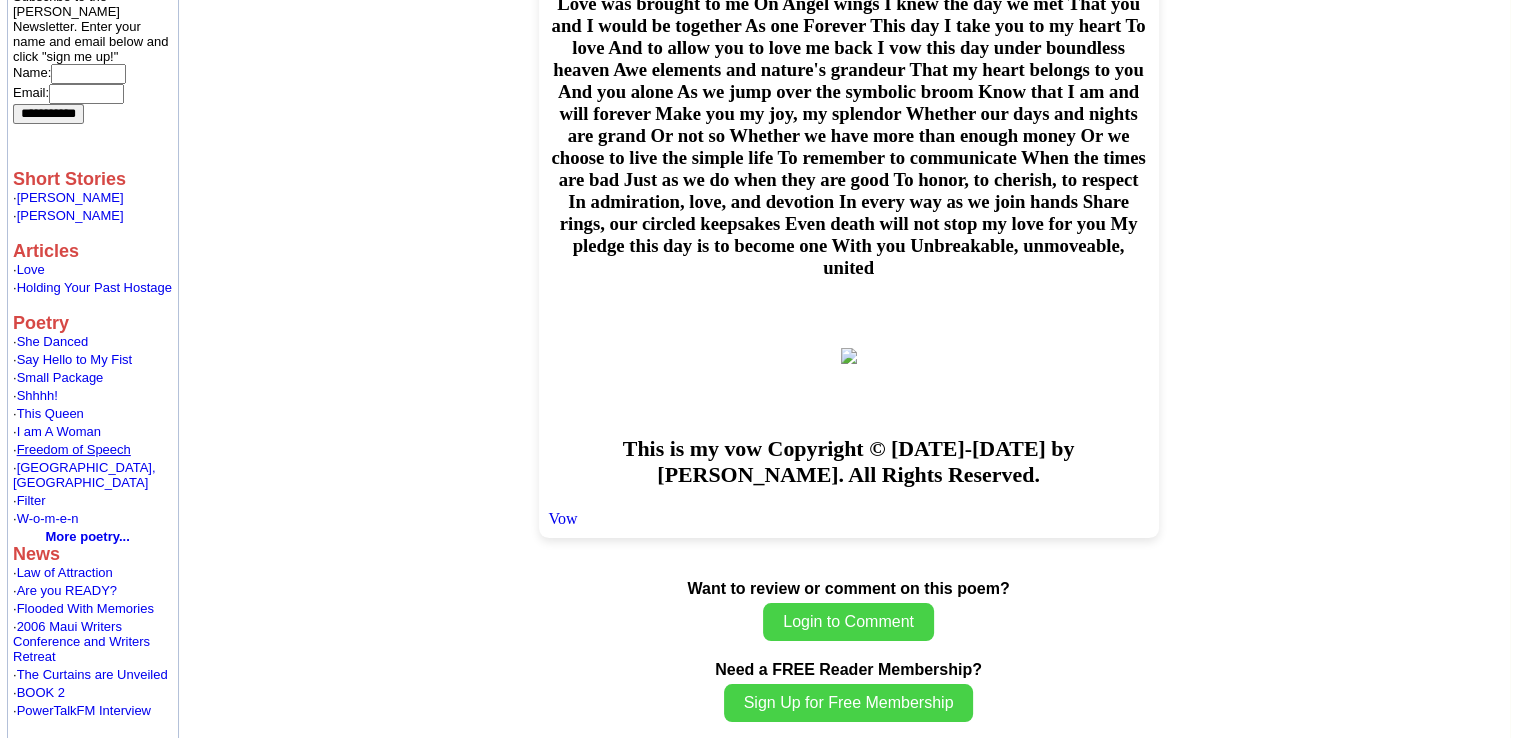 click on "Freedom of Speech" 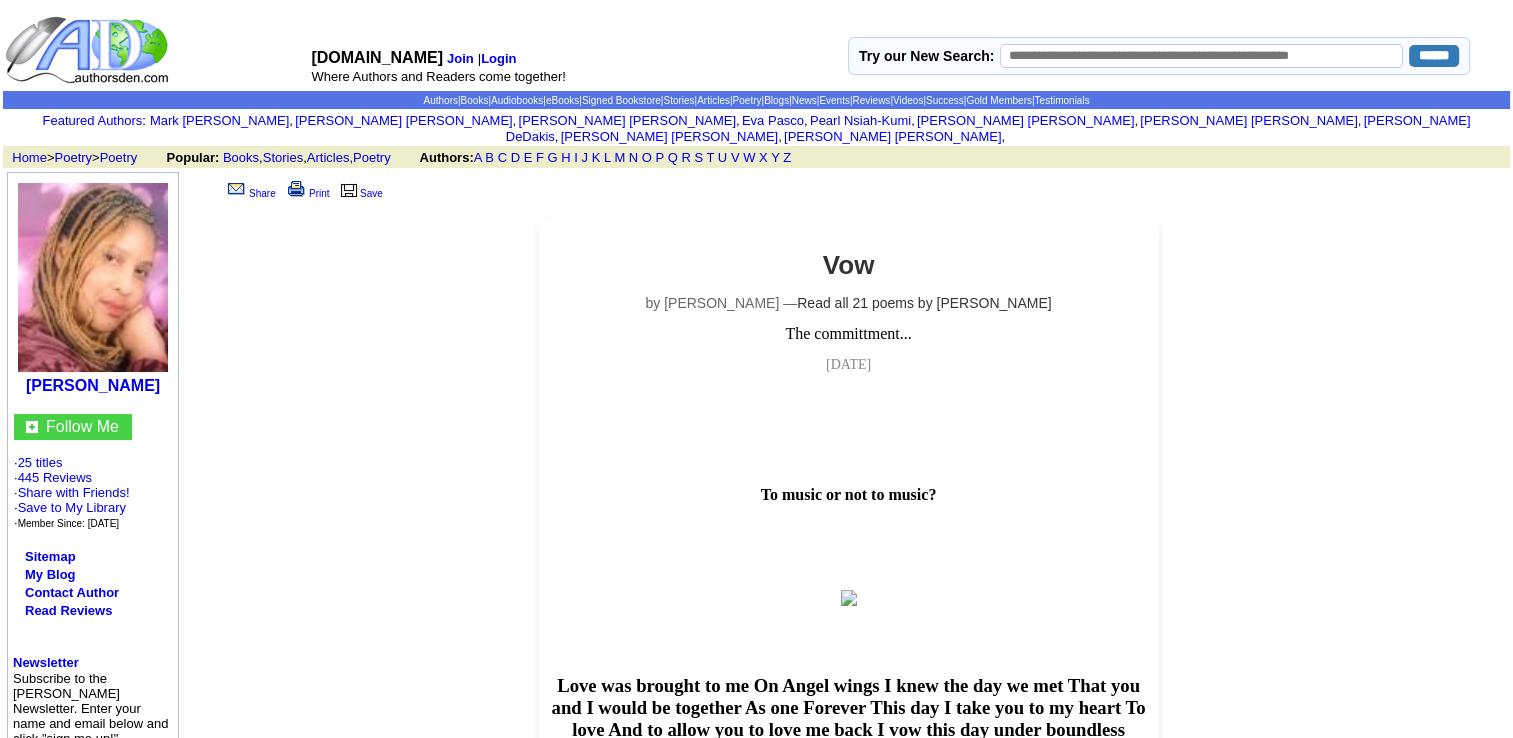 scroll, scrollTop: 574, scrollLeft: 0, axis: vertical 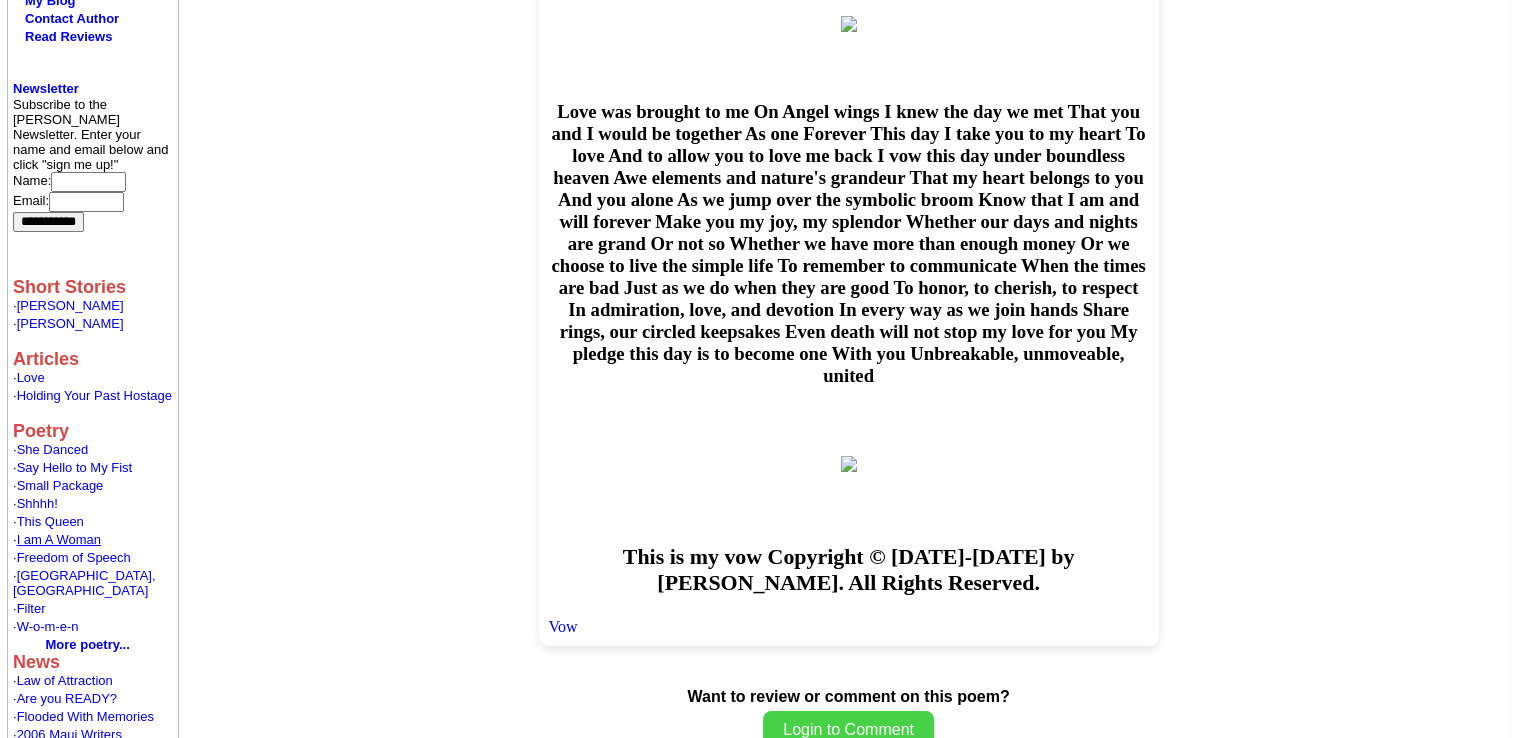 click on "I am A Woman" 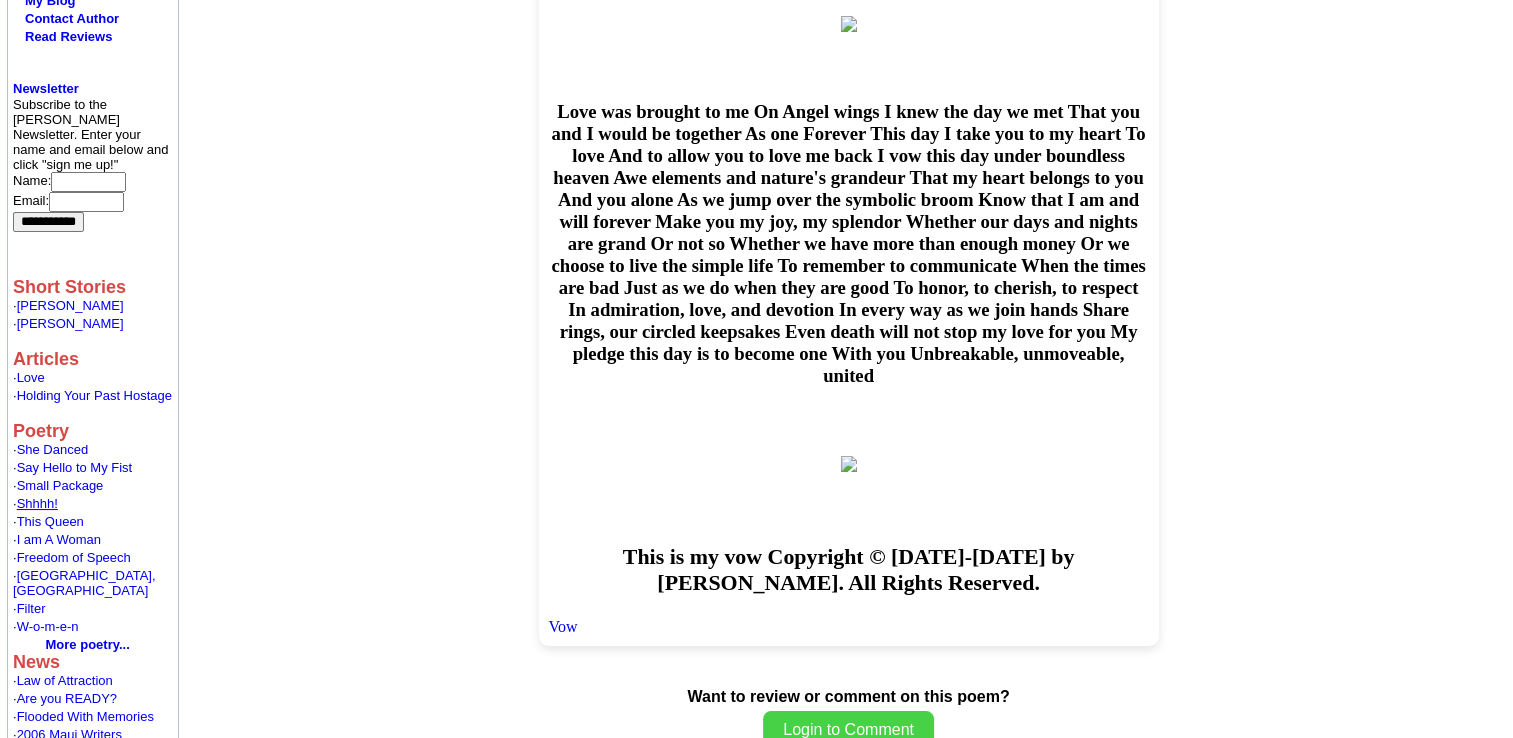 click on "Shhhh!" 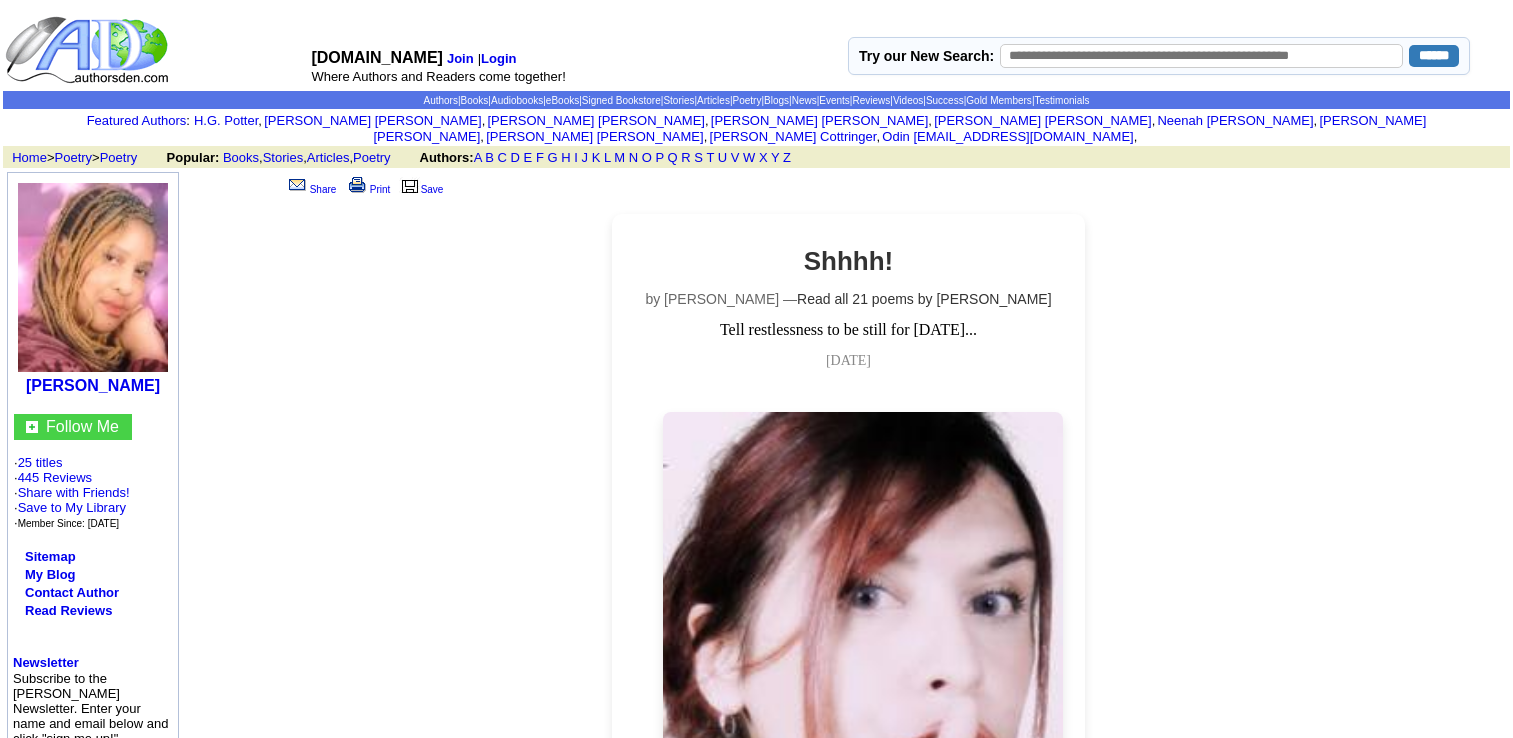 scroll, scrollTop: 0, scrollLeft: 0, axis: both 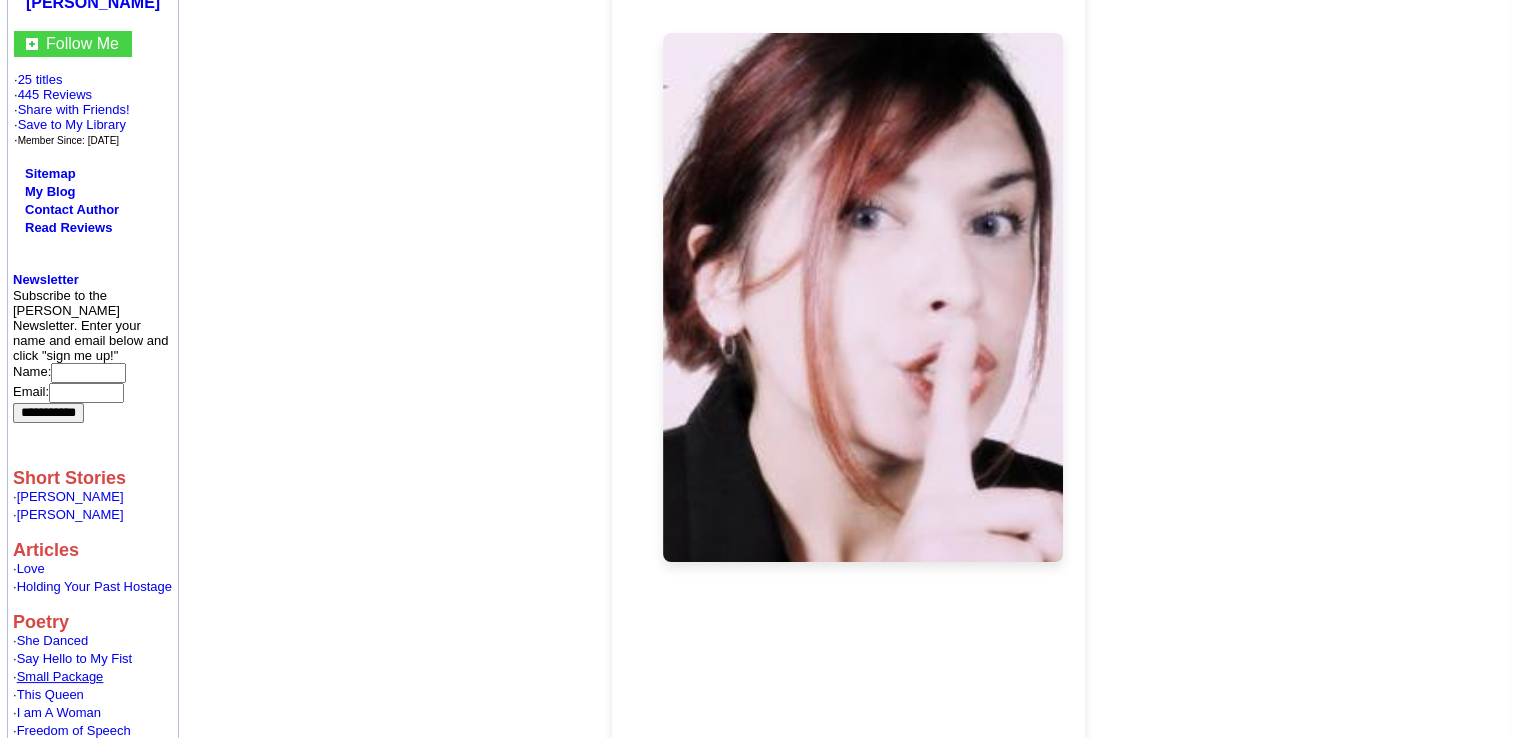 click on "Small Package" 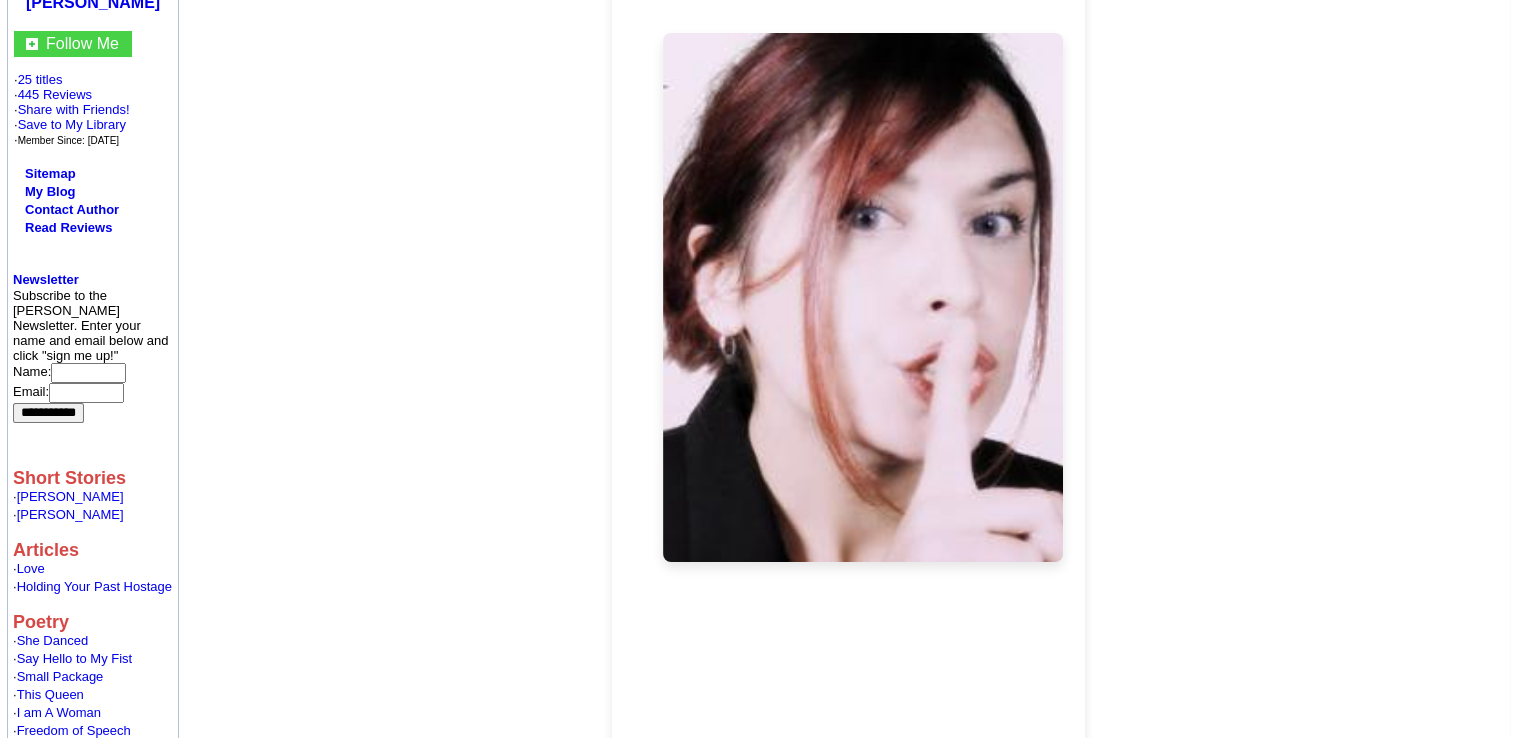 click on "Share
Print     Save
Shhhh!
by Pier  Tyler —  Read all 21 poems by Pier  Tyler
Tell restlessness to be still for today...
Friday, March 16, 2007
Be Still
Drink in life
Remember the sweetness of it
Remember the fun of it
Oh be still, Shhhh!
Taste love
Remember the fullness of it
Remember the gladness of it
Oh be still, Shhhh!
Bathe in life
Remember the freshness of it
Remember the gentle scent of it
Oh be still, Shhhh!
Rest in life
Remember the peace of it
Remember the quietness of it
Oh be still, Shhhh!
Tomorrow we'll get back to the hustle and bustle of it
Just for today
Oh be still, Shhhh!
Copyright 2007. Pier Tyler. All Rights Reserved.
Shhhh
Want to review or comment on this poem?
Login to Comment" at bounding box center (848, 4058) 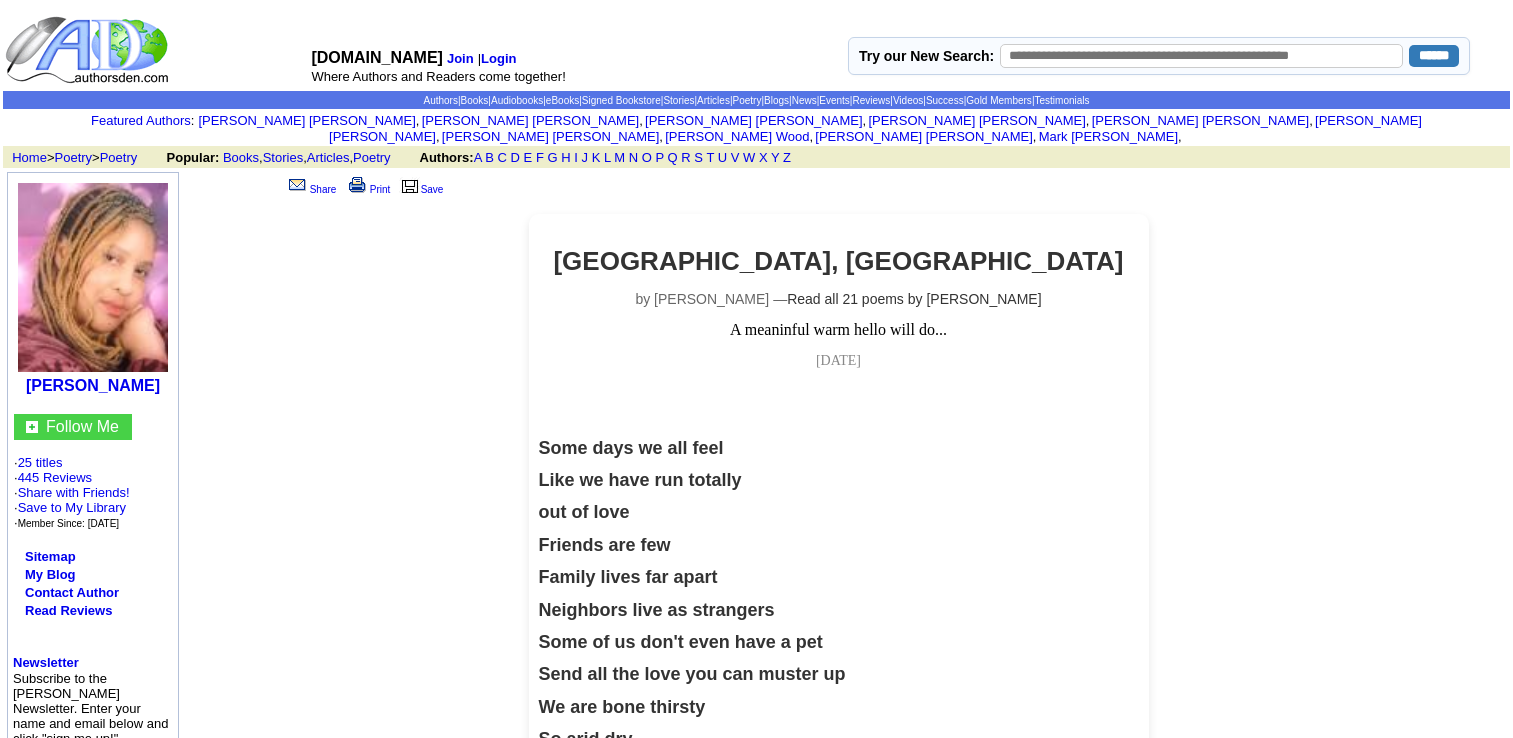 scroll, scrollTop: 655, scrollLeft: 0, axis: vertical 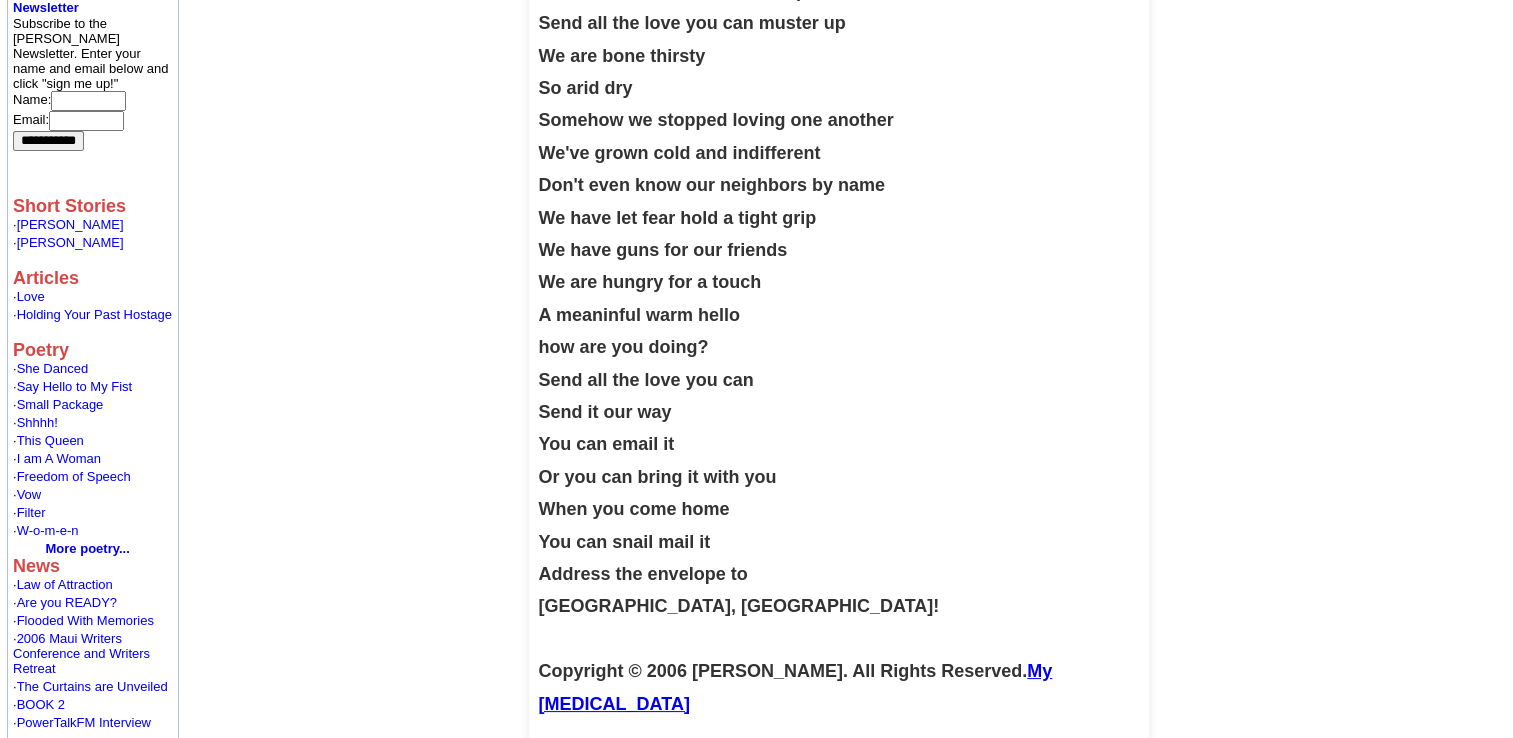 click on "My Muse" at bounding box center (796, 687) 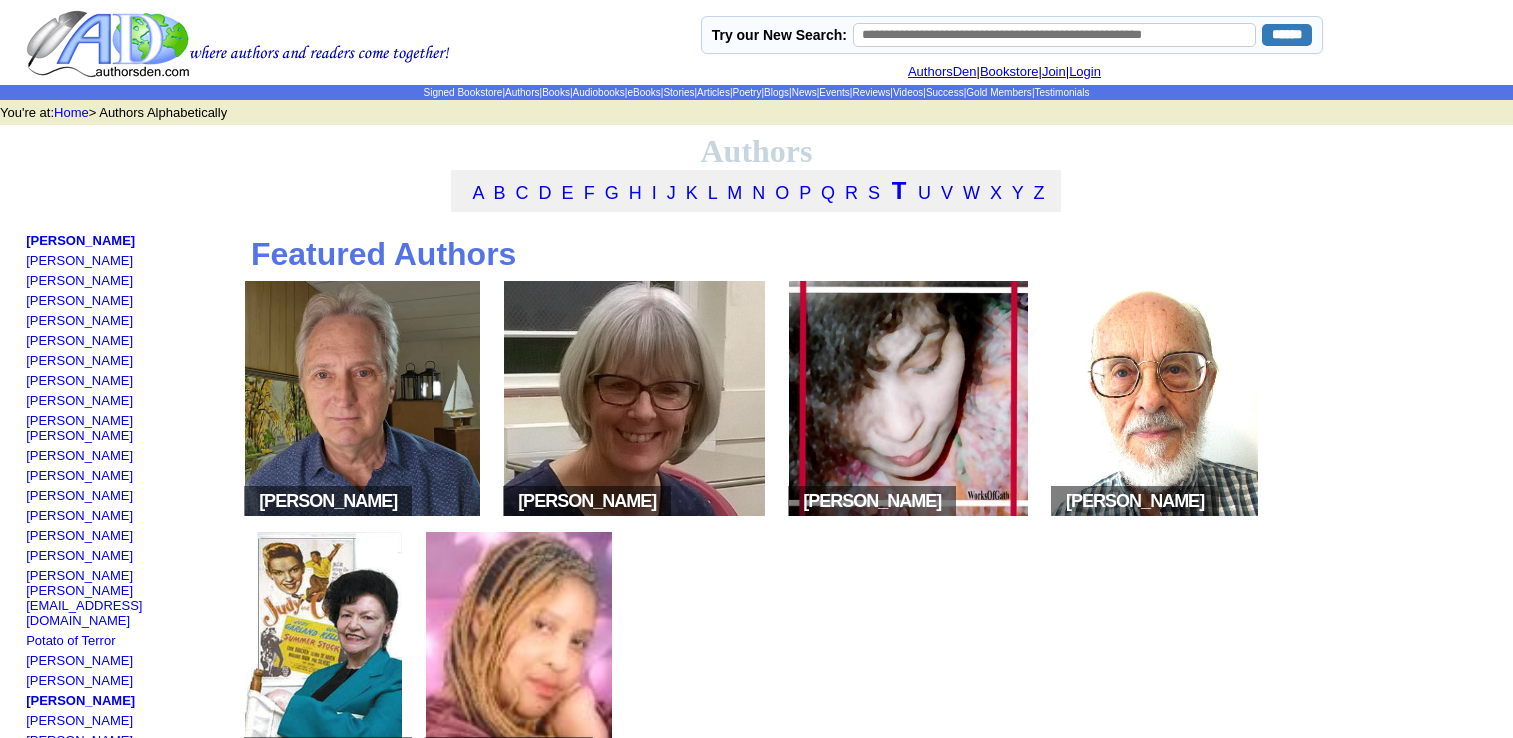 scroll, scrollTop: 825, scrollLeft: 0, axis: vertical 